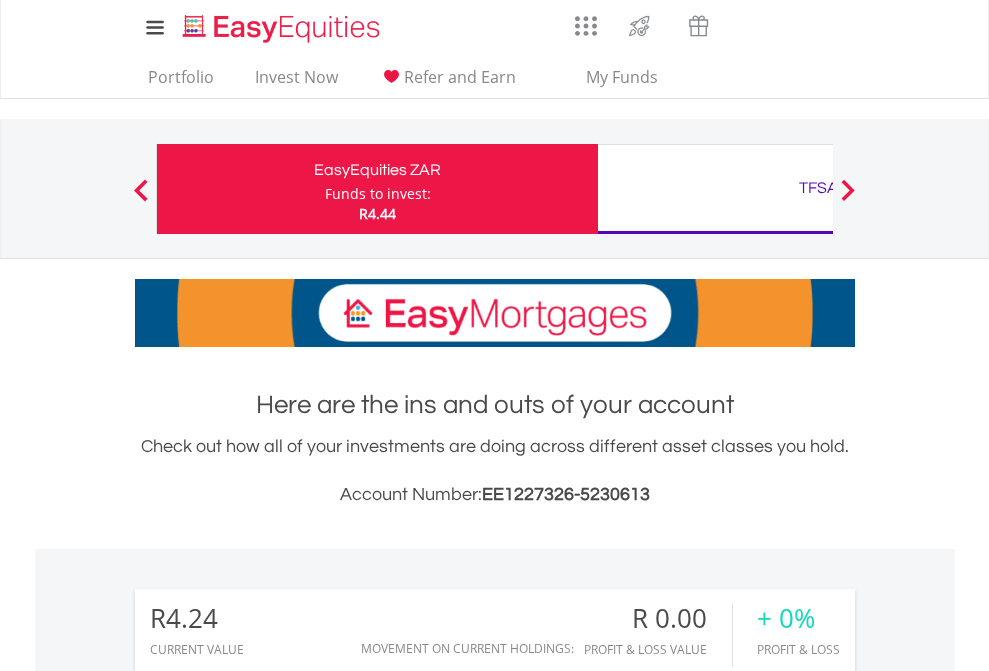 scroll, scrollTop: 0, scrollLeft: 0, axis: both 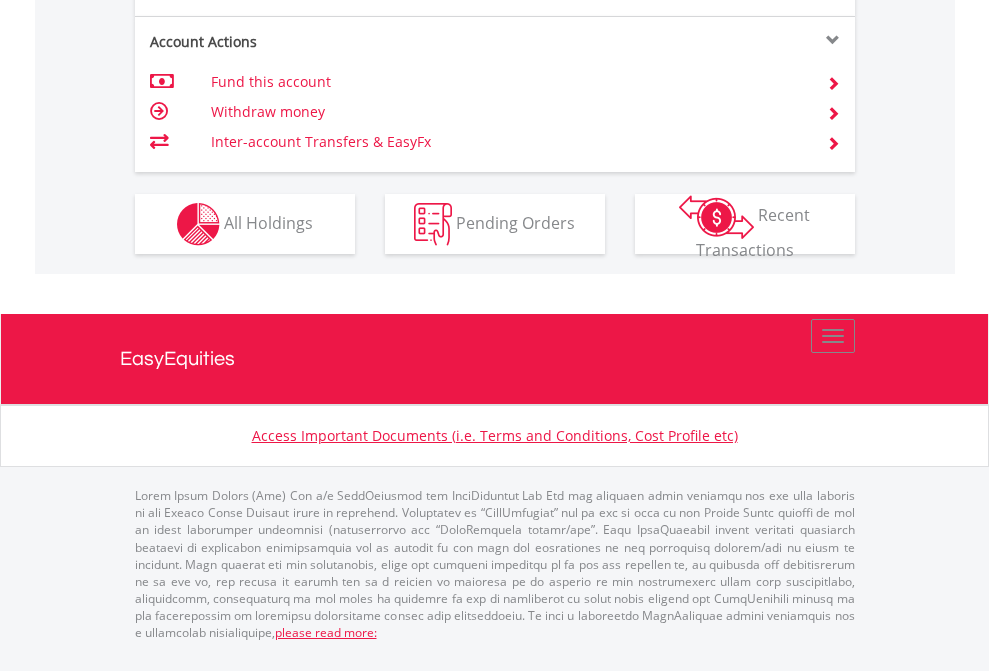 click on "Investment types" at bounding box center [706, -337] 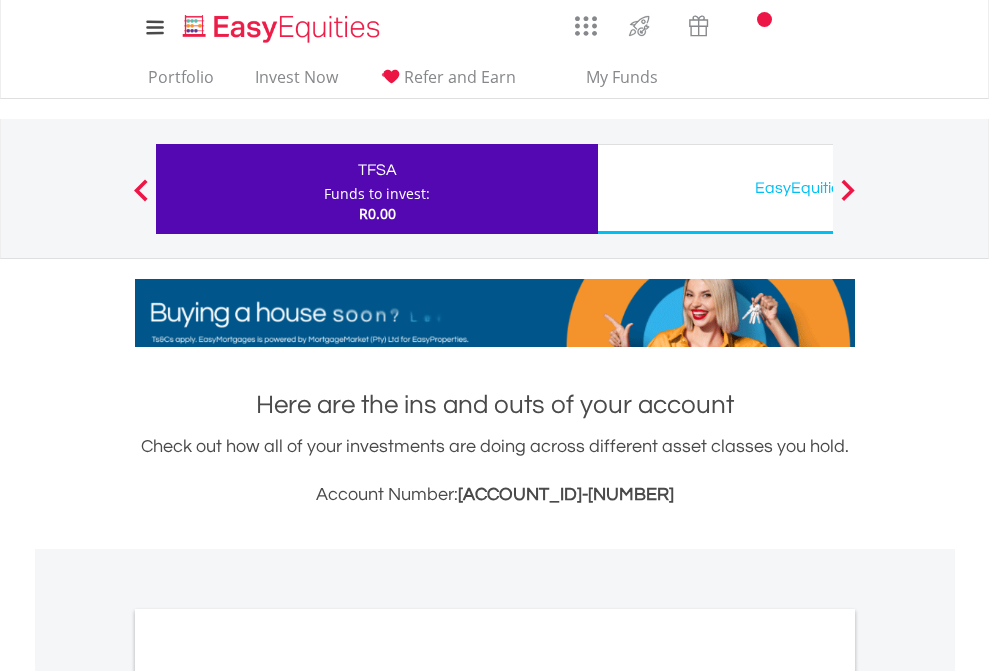 scroll, scrollTop: 0, scrollLeft: 0, axis: both 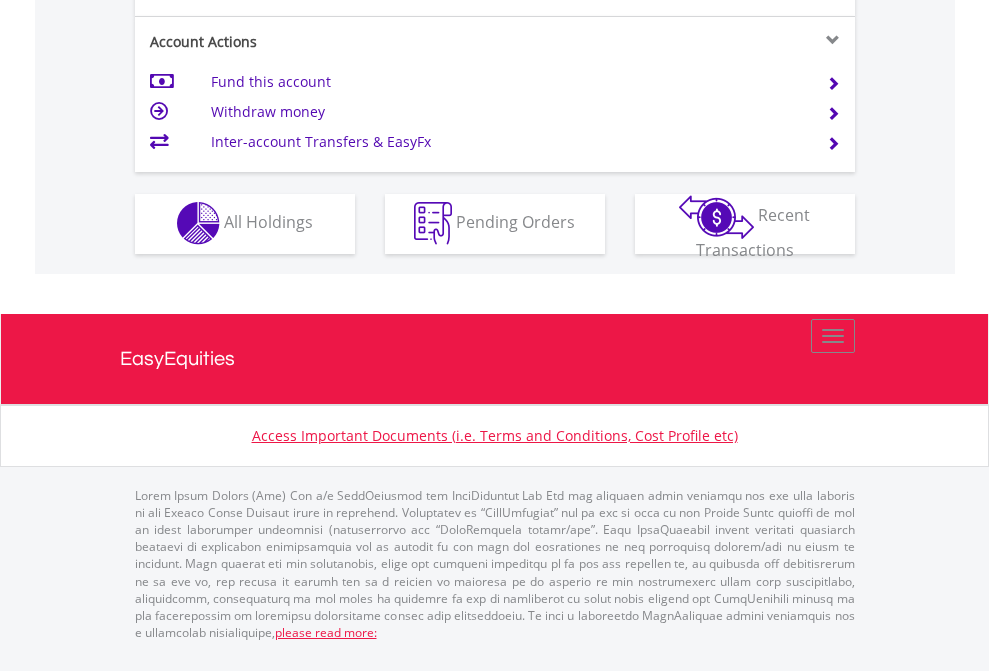 click on "Investment types" at bounding box center [706, -353] 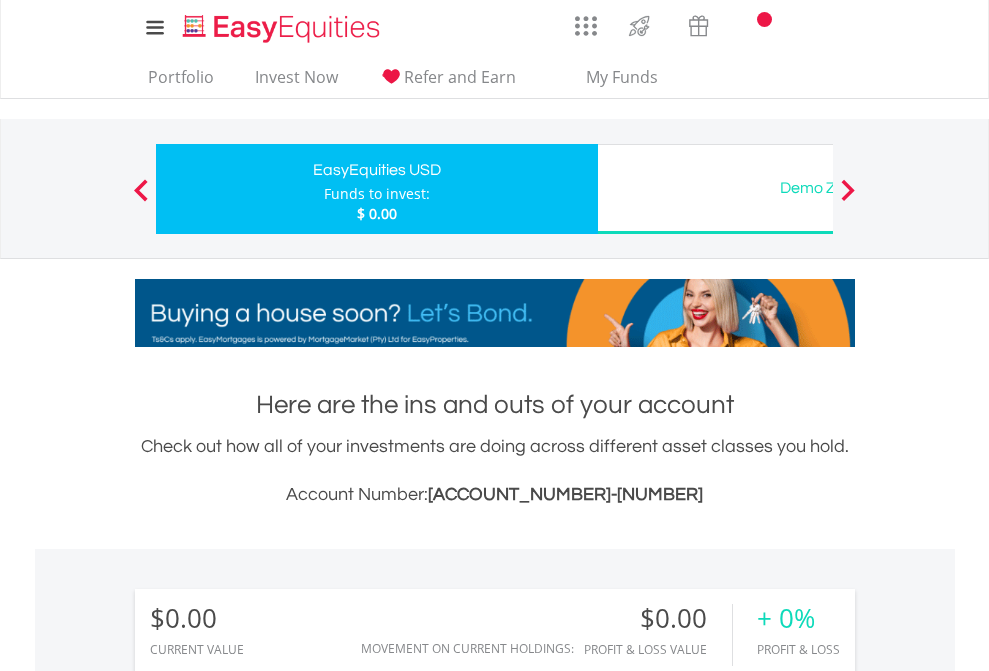scroll, scrollTop: 0, scrollLeft: 0, axis: both 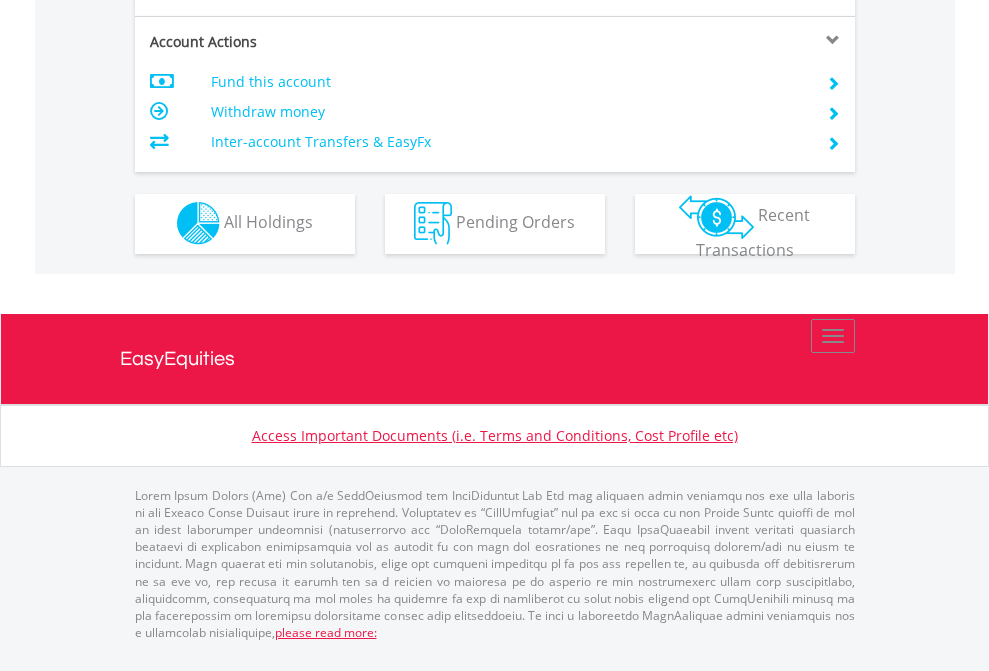 click on "Investment types" at bounding box center (706, -353) 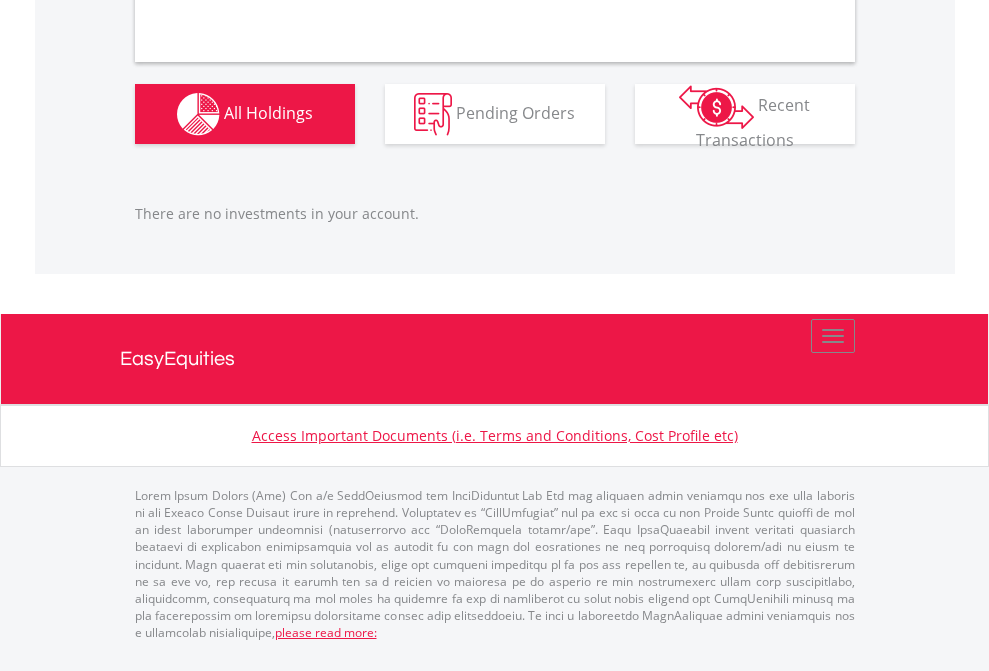 scroll, scrollTop: 1987, scrollLeft: 0, axis: vertical 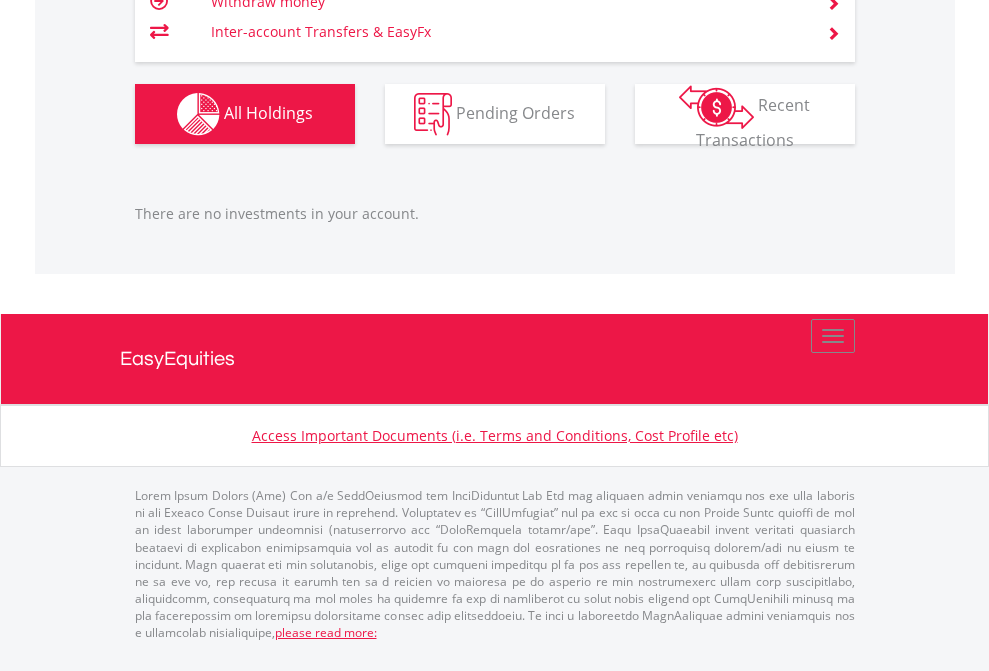 click on "TFSA" at bounding box center [818, -1166] 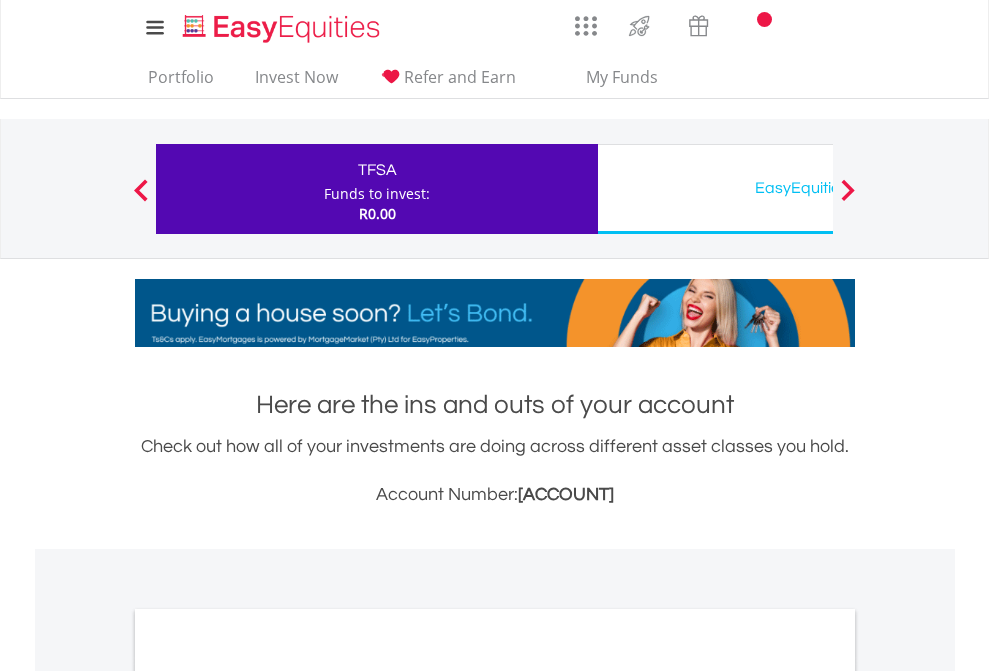 scroll, scrollTop: 1202, scrollLeft: 0, axis: vertical 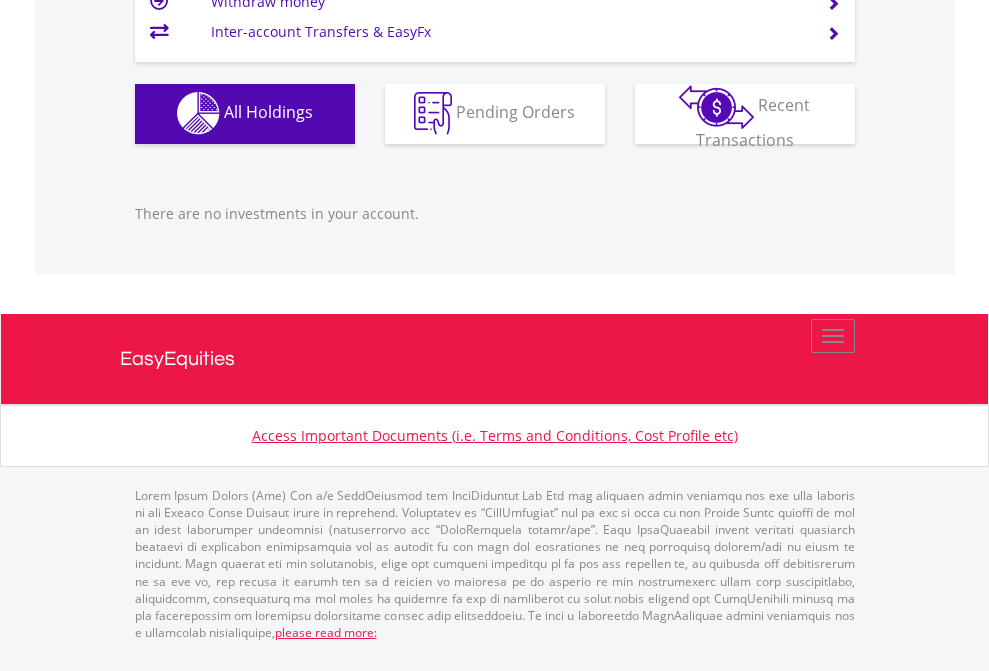click on "EasyEquities USD" at bounding box center [818, -1142] 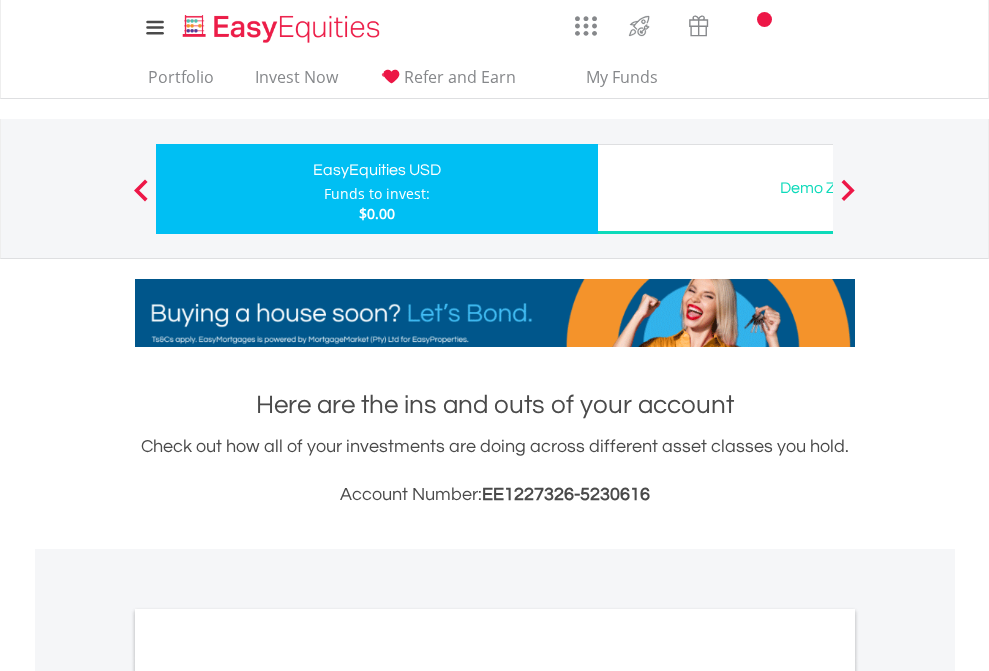 scroll, scrollTop: 1202, scrollLeft: 0, axis: vertical 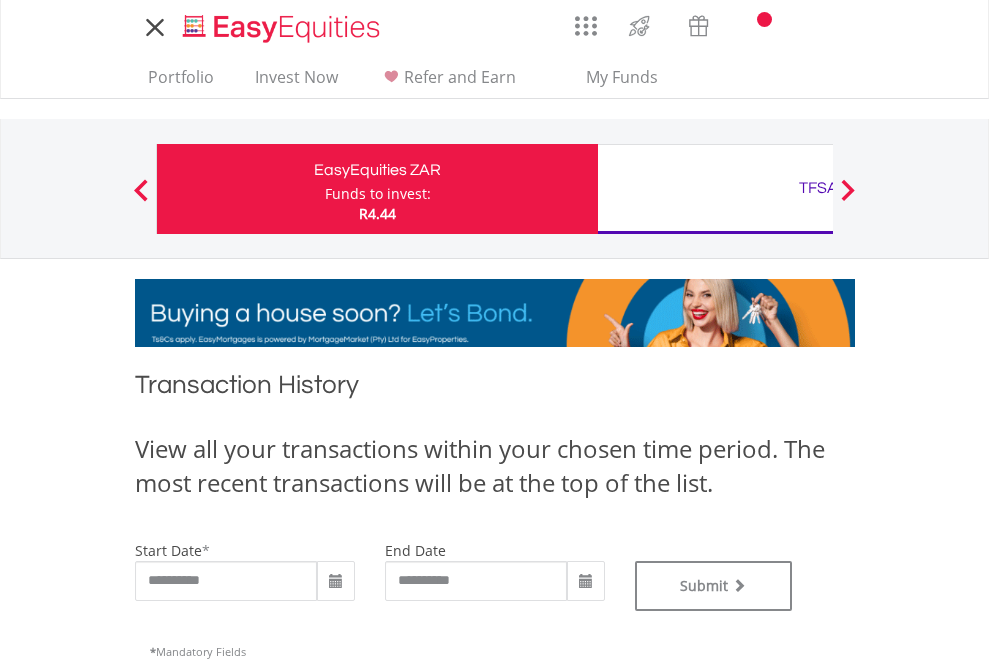type on "**********" 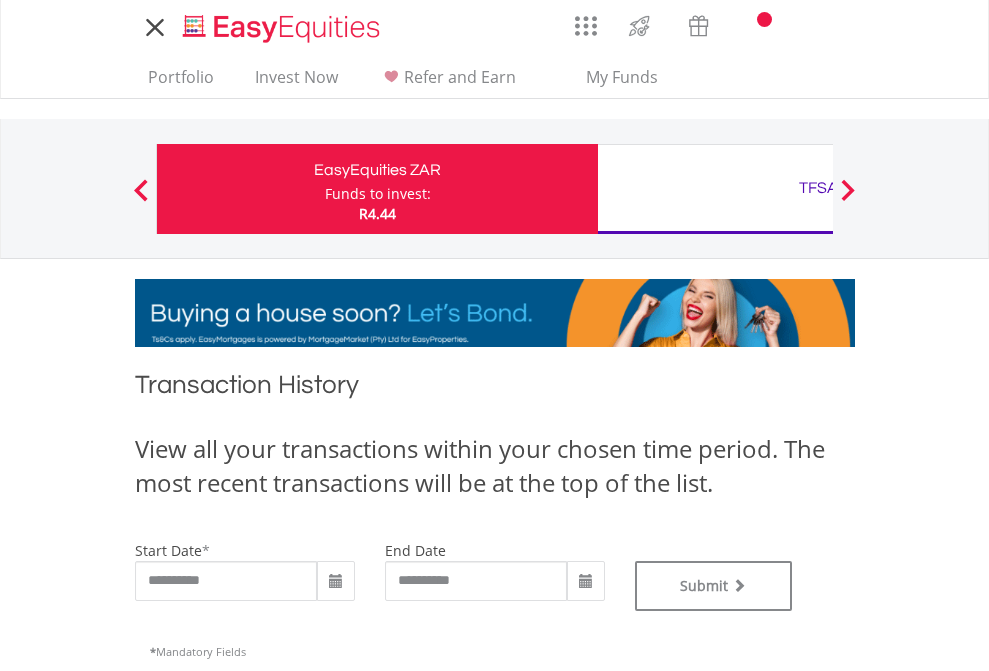 type on "**********" 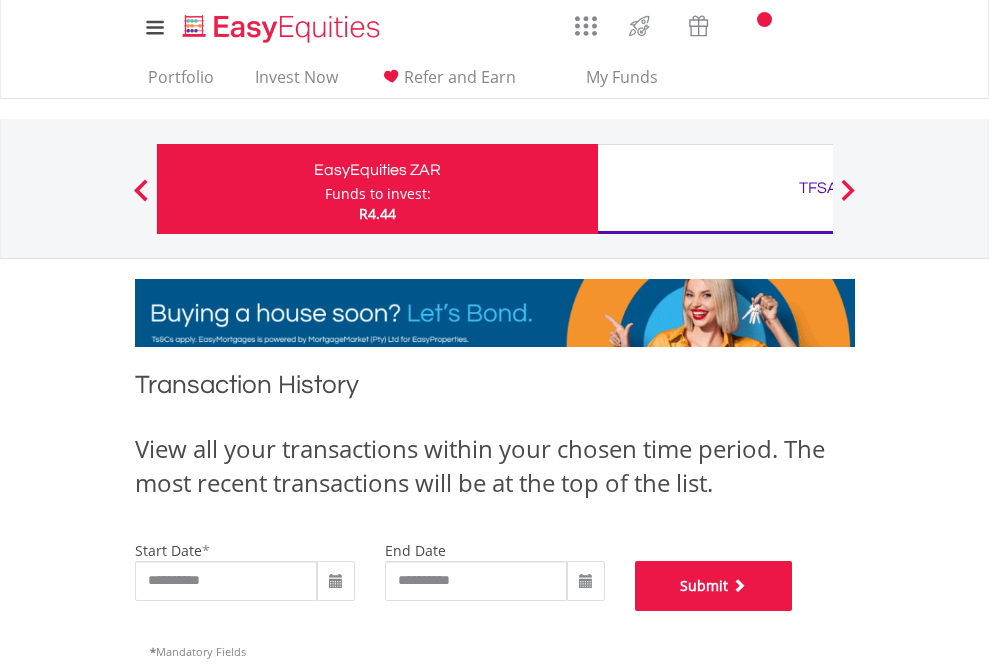 click on "Submit" at bounding box center [714, 586] 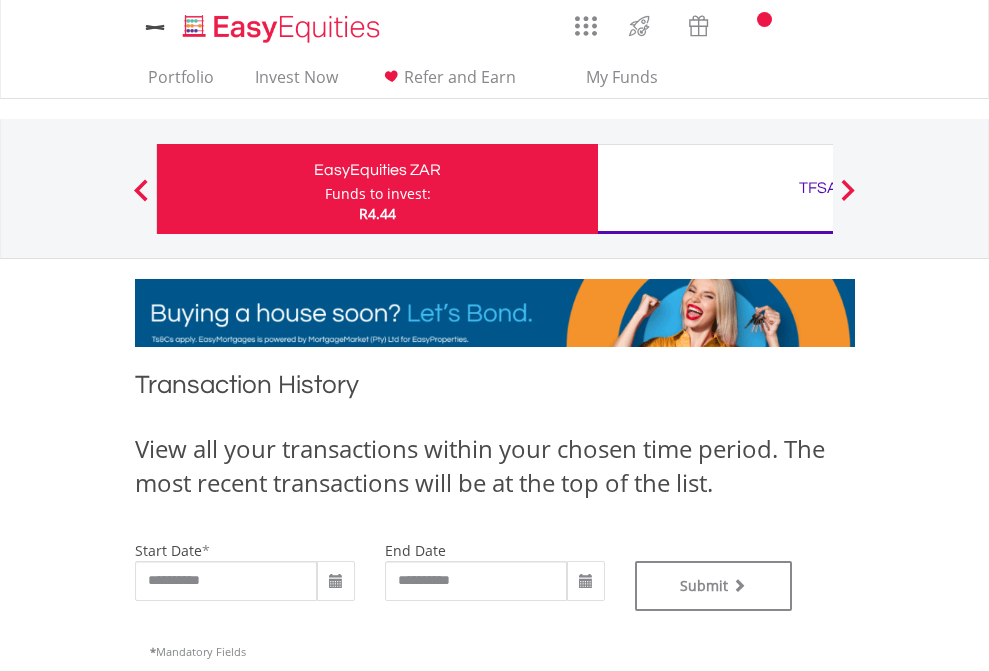 scroll, scrollTop: 0, scrollLeft: 0, axis: both 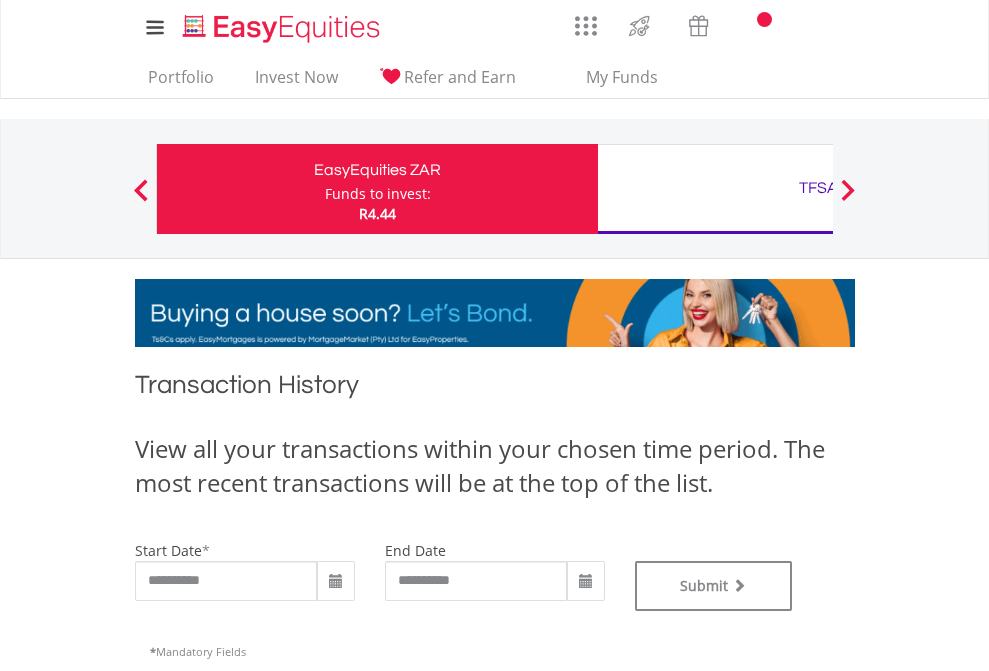 click on "TFSA" at bounding box center (818, 188) 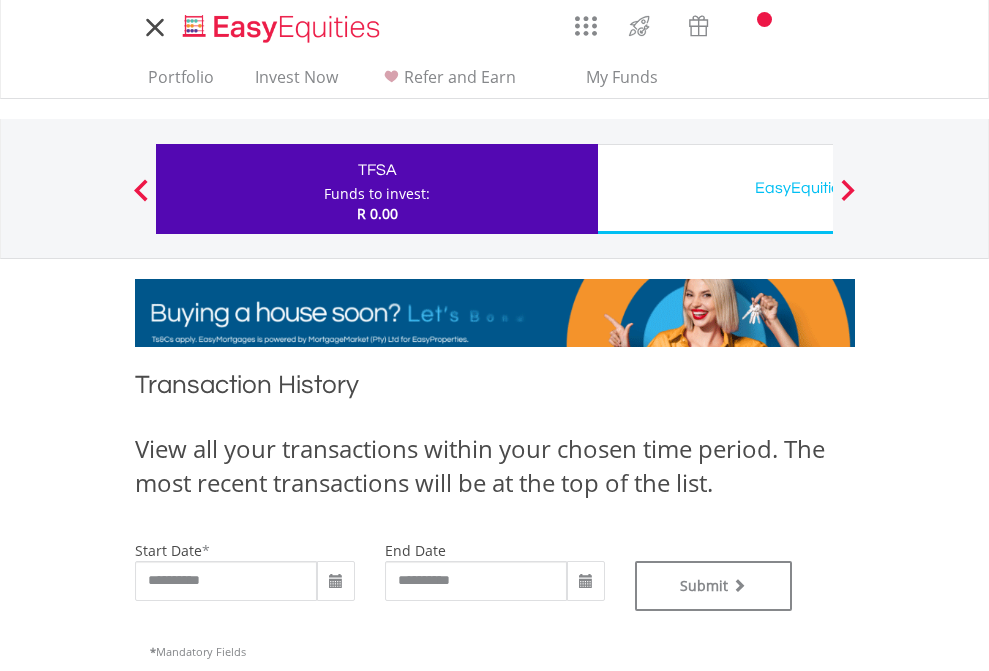 scroll, scrollTop: 0, scrollLeft: 0, axis: both 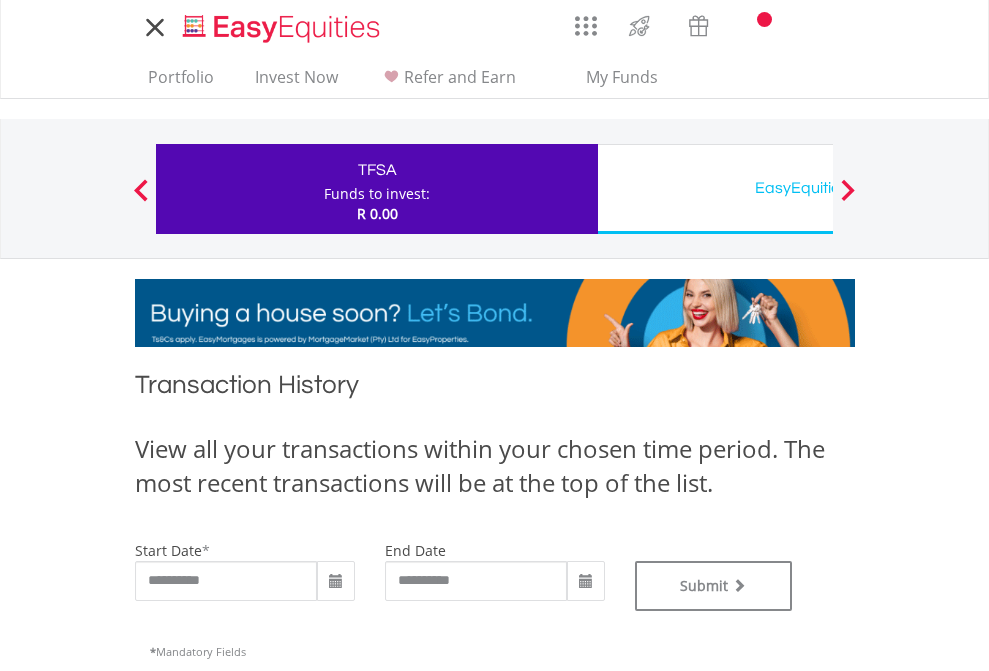 type on "**********" 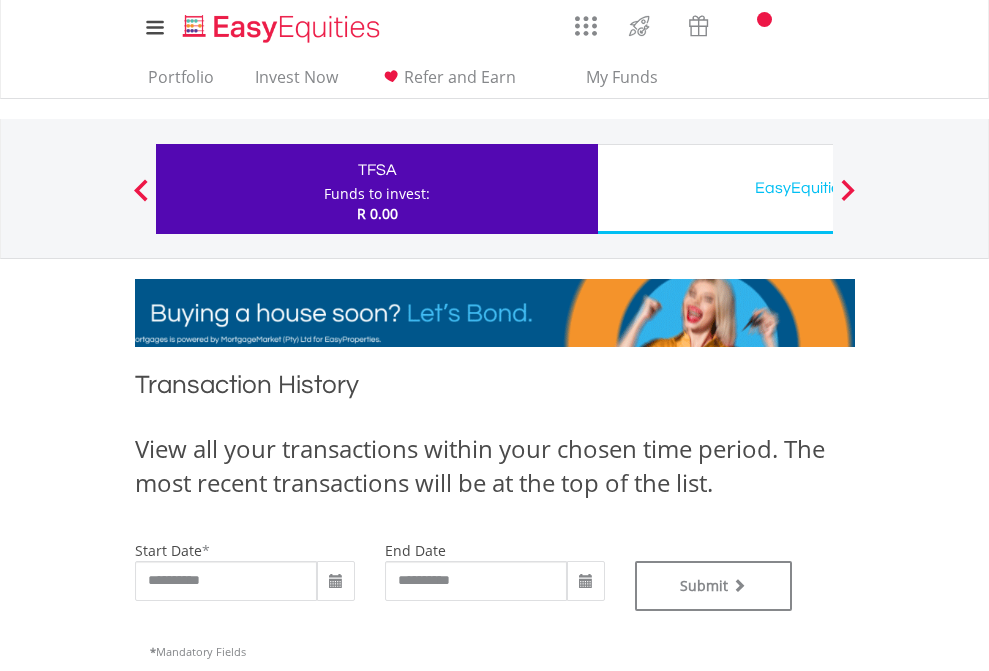 scroll, scrollTop: 811, scrollLeft: 0, axis: vertical 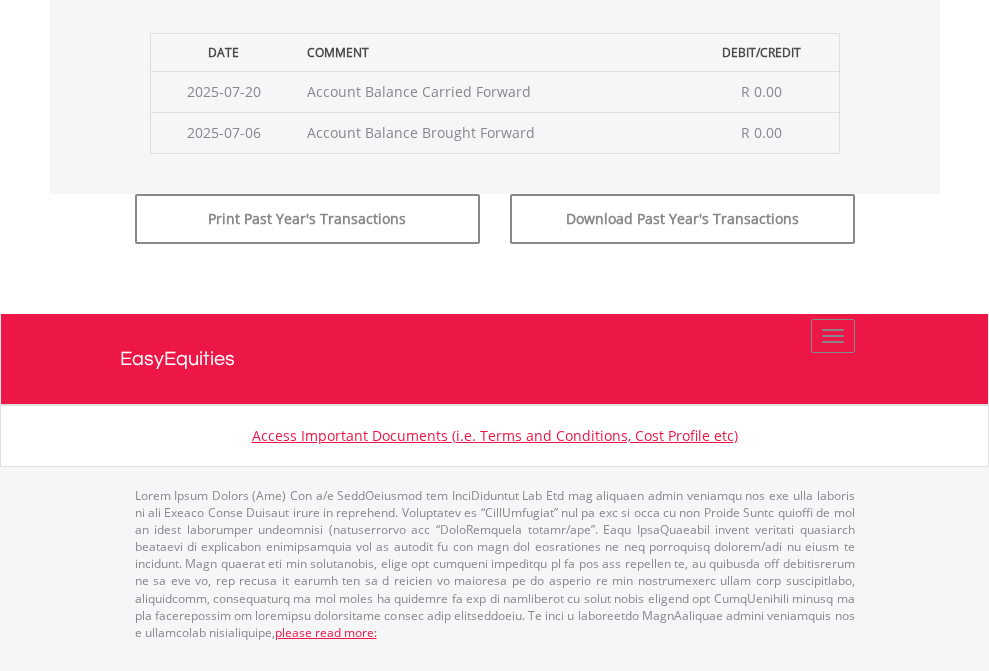 click on "Submit" at bounding box center [714, -183] 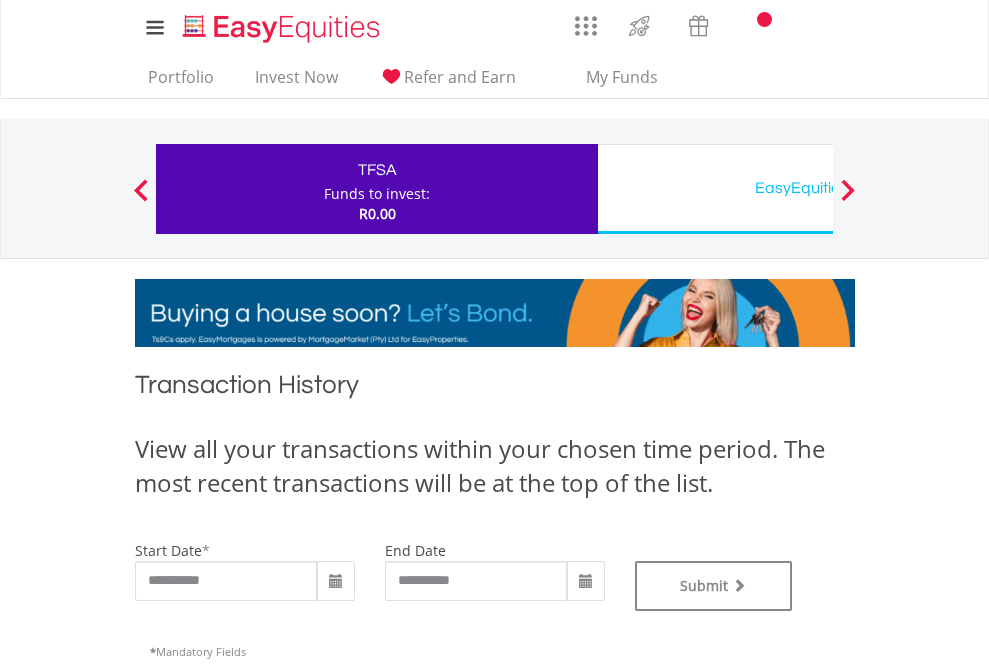scroll, scrollTop: 0, scrollLeft: 0, axis: both 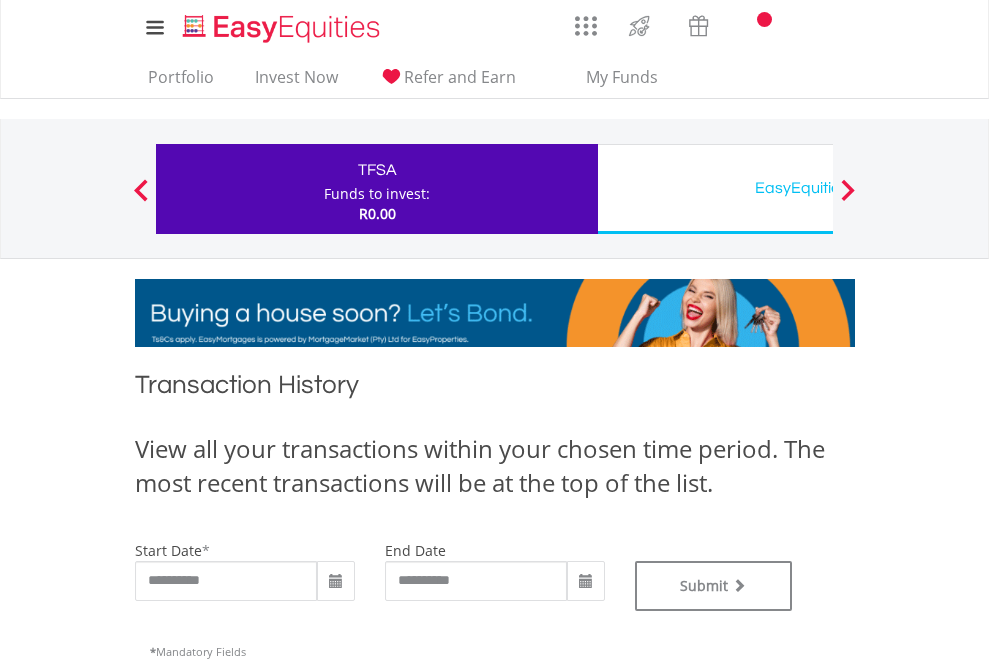 click on "EasyEquities USD" at bounding box center [818, 188] 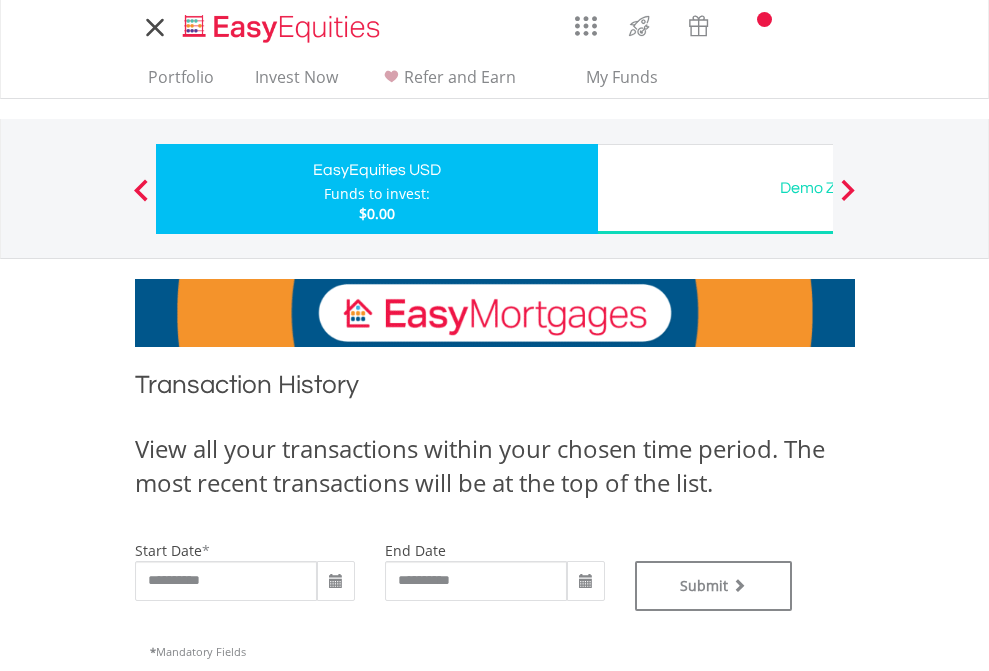 scroll, scrollTop: 0, scrollLeft: 0, axis: both 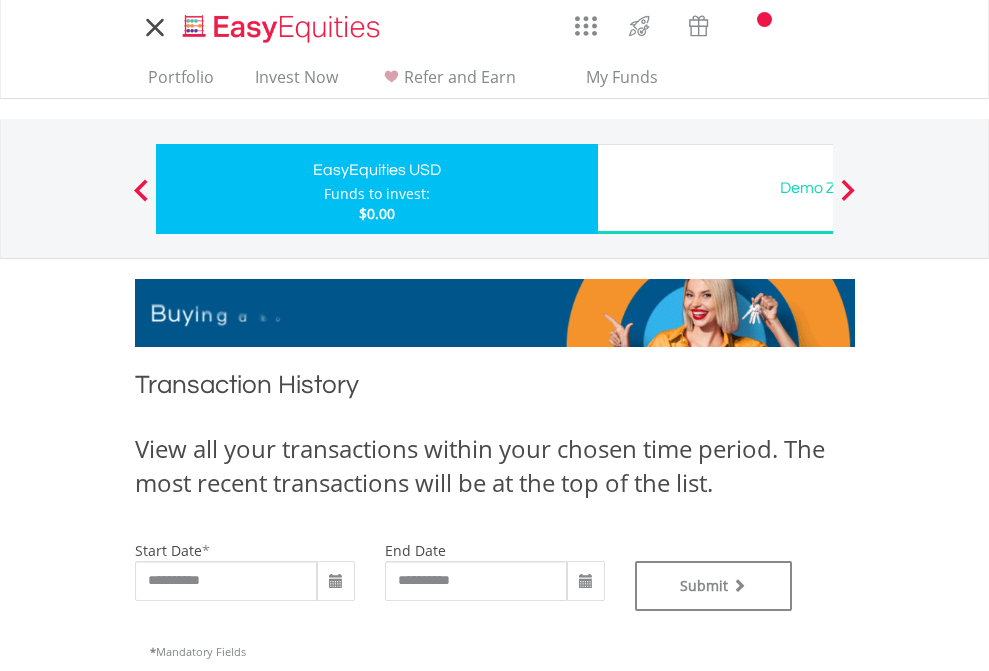 type on "**********" 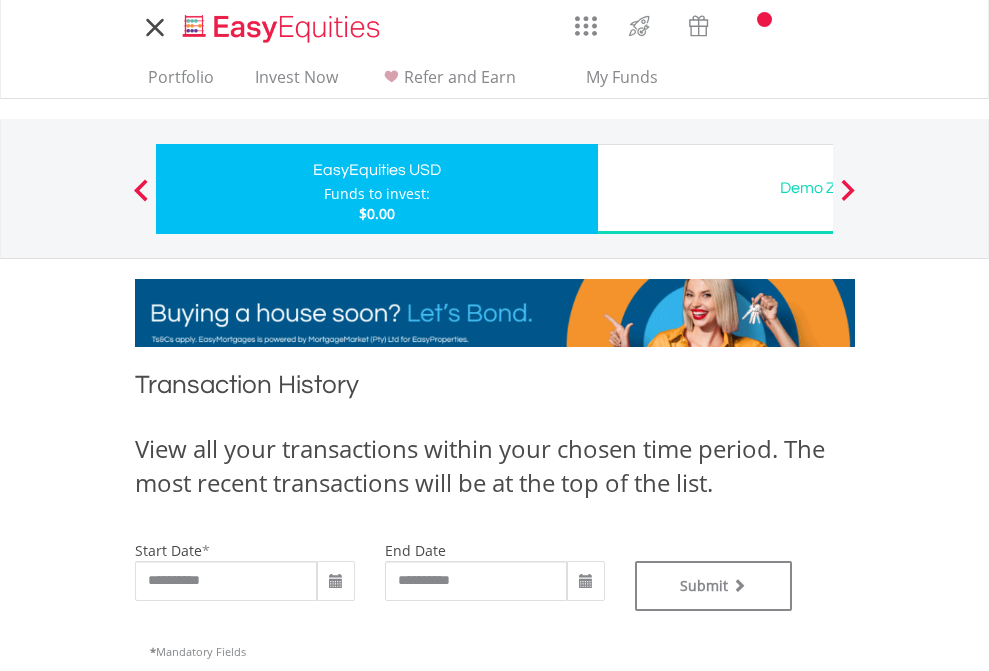 type on "**********" 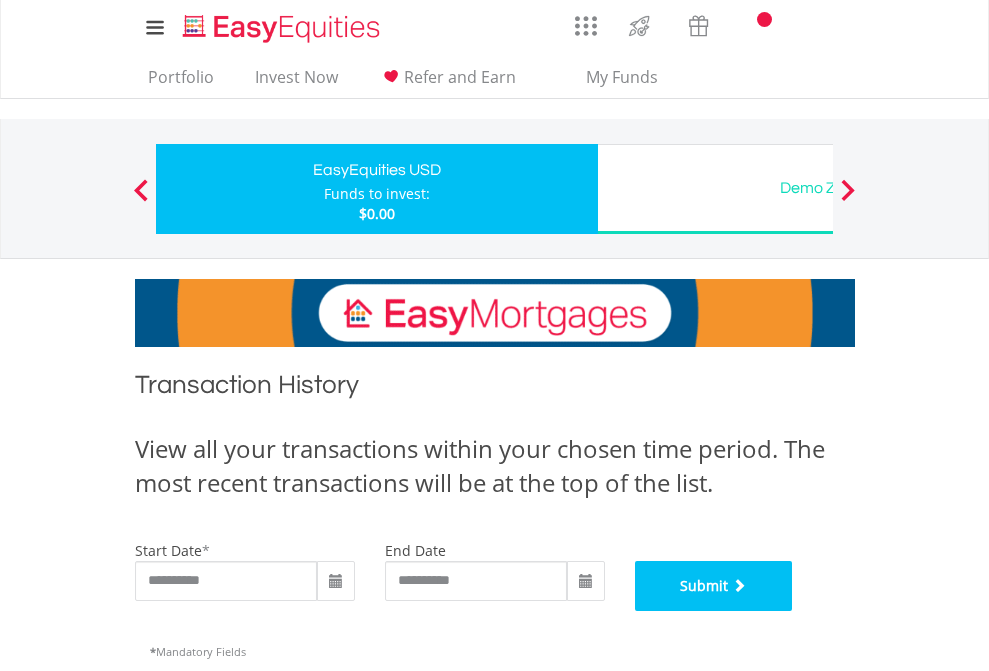 click on "Submit" at bounding box center [714, 586] 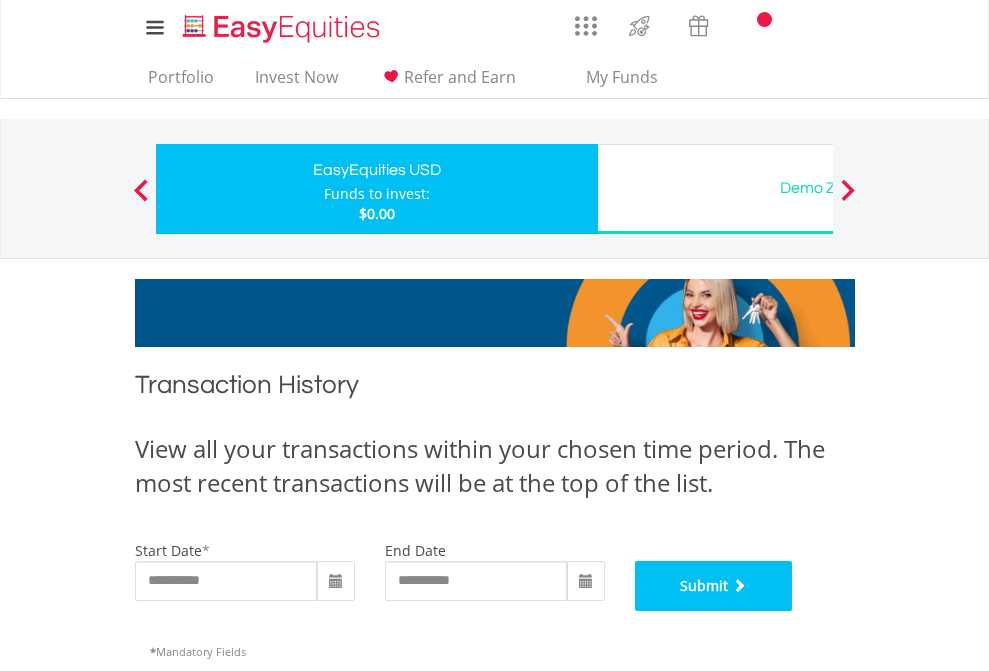 scroll, scrollTop: 811, scrollLeft: 0, axis: vertical 